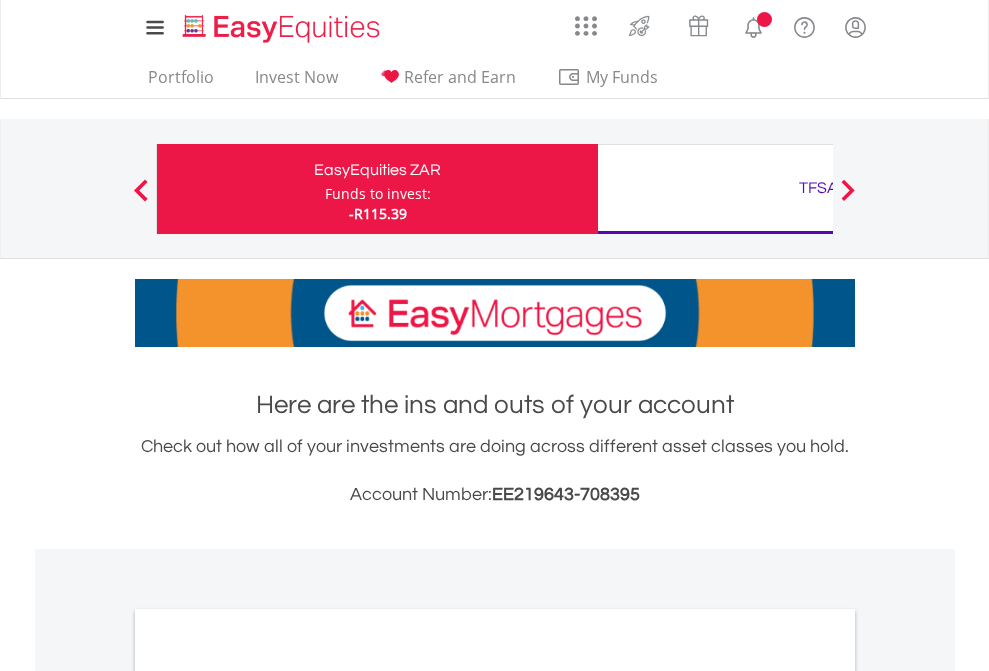 scroll, scrollTop: 0, scrollLeft: 0, axis: both 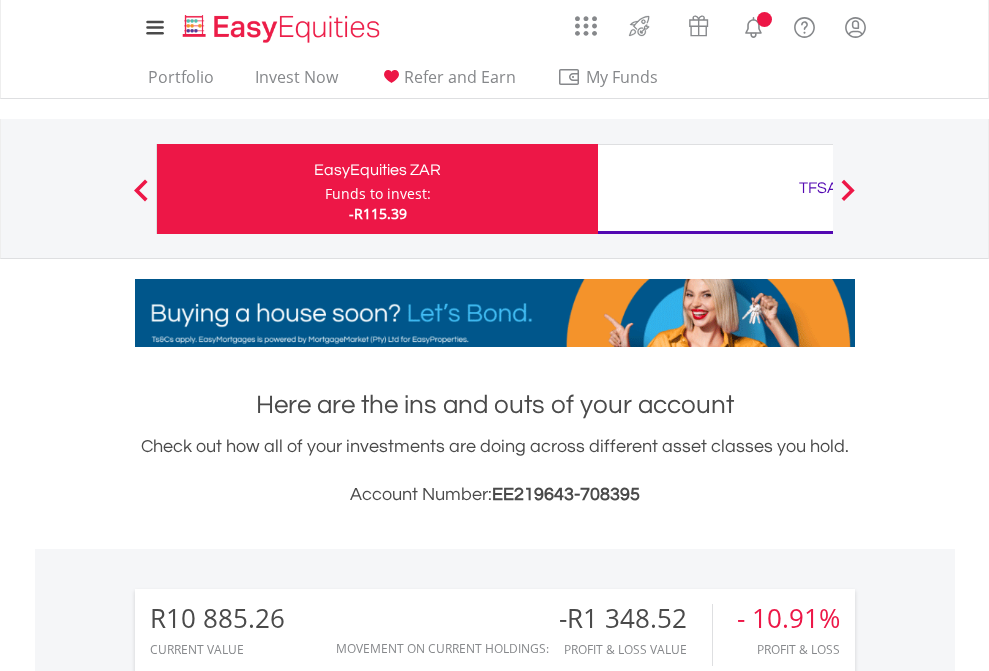 click on "Funds to invest:" at bounding box center (378, 194) 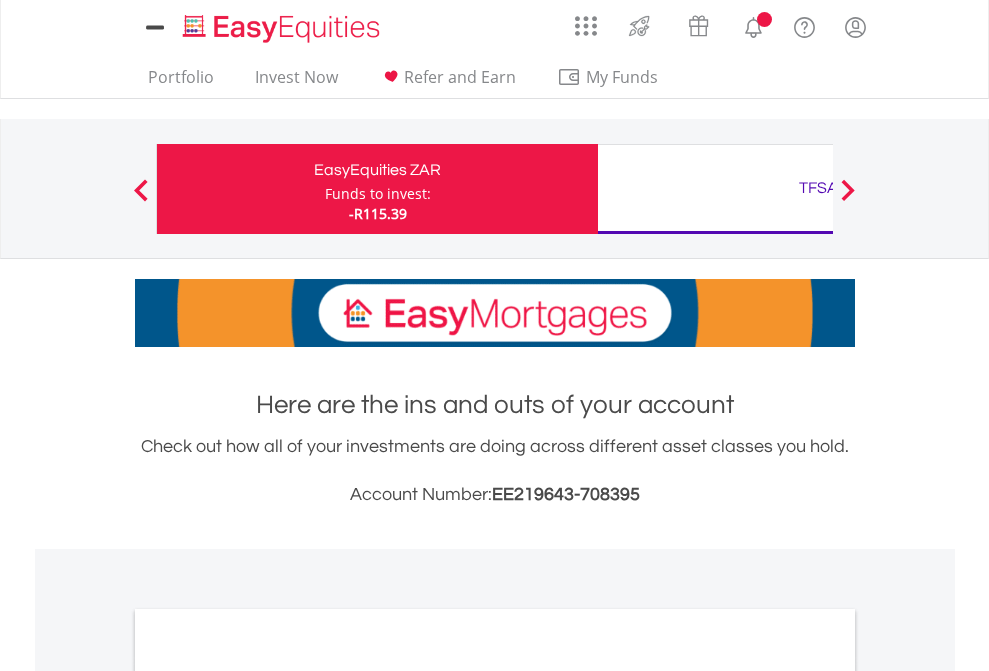scroll, scrollTop: 0, scrollLeft: 0, axis: both 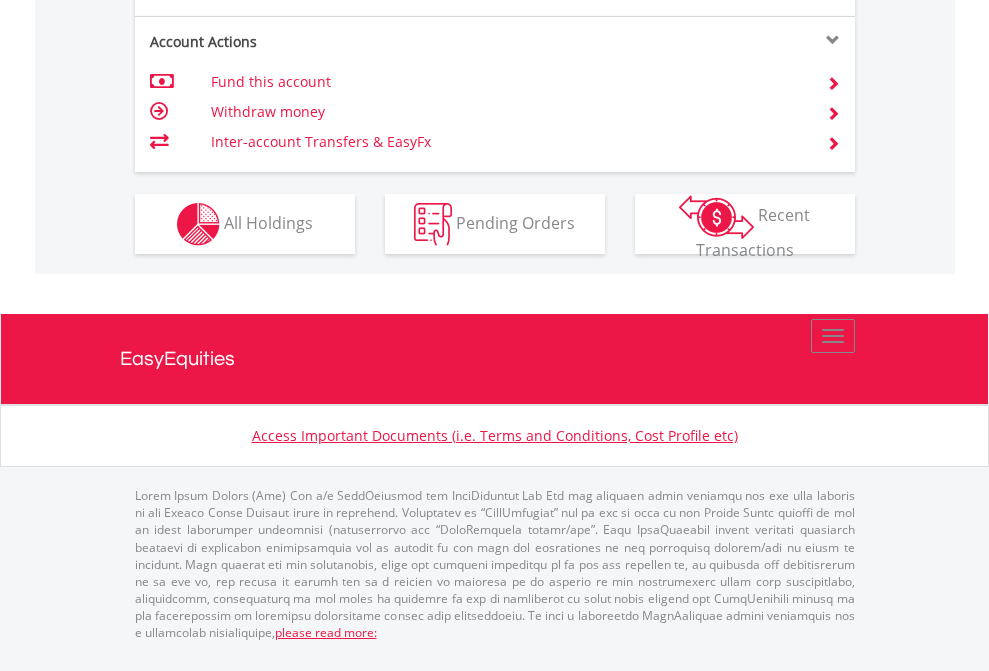 click on "Investment types" at bounding box center (706, -337) 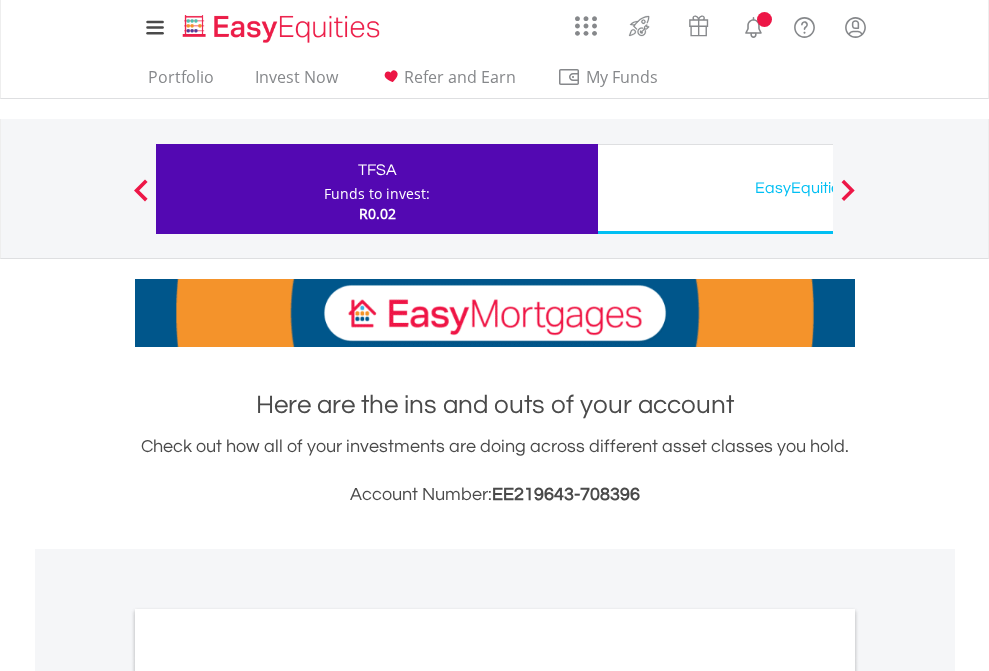 scroll, scrollTop: 0, scrollLeft: 0, axis: both 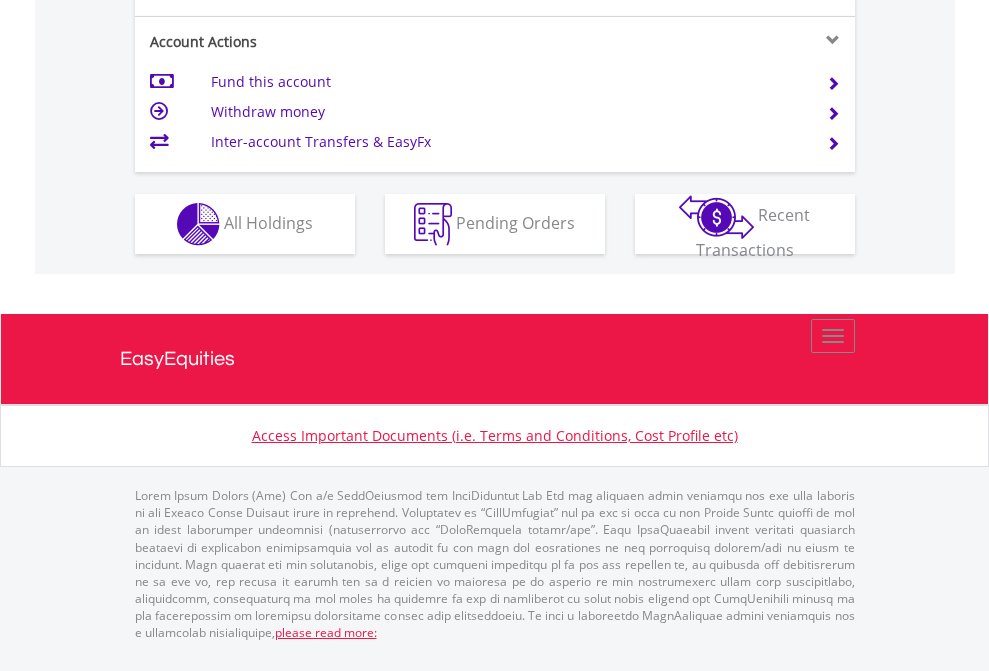 click on "Investment types" at bounding box center [706, -337] 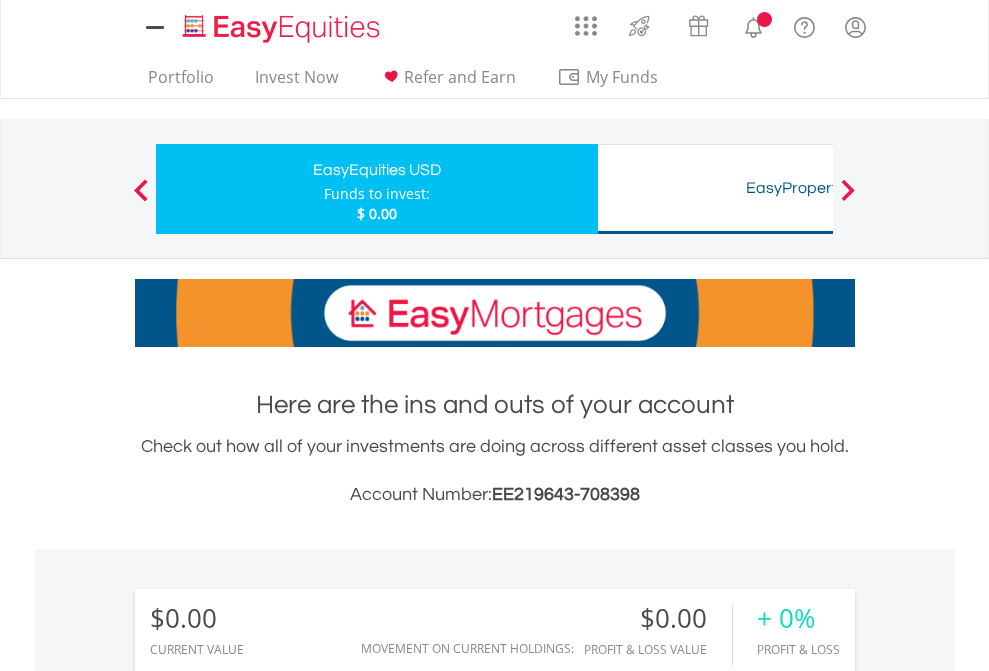 scroll, scrollTop: 0, scrollLeft: 0, axis: both 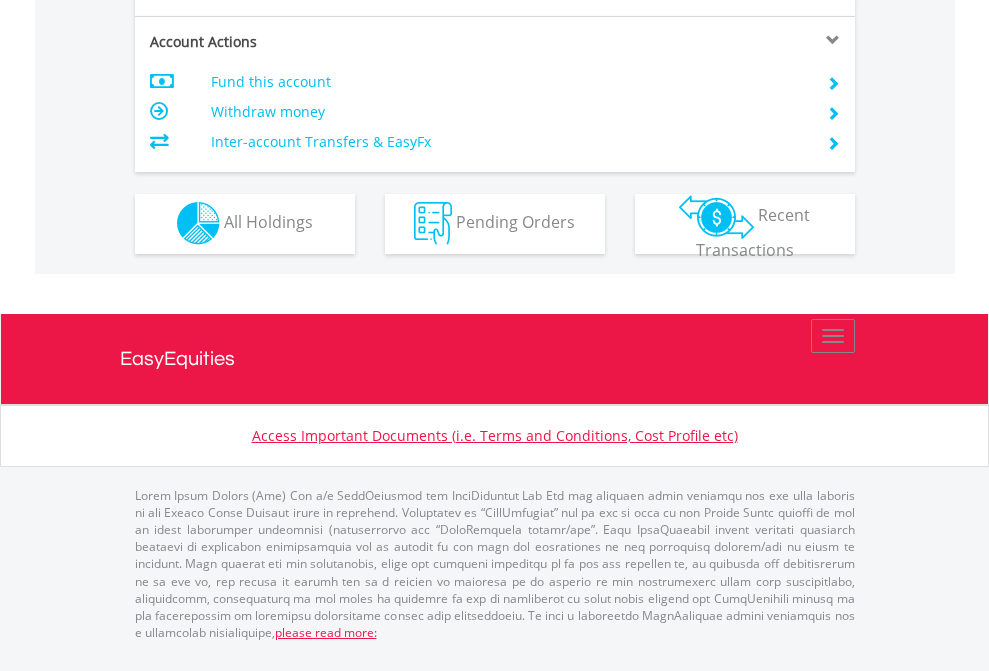 click on "Investment types" at bounding box center [706, -353] 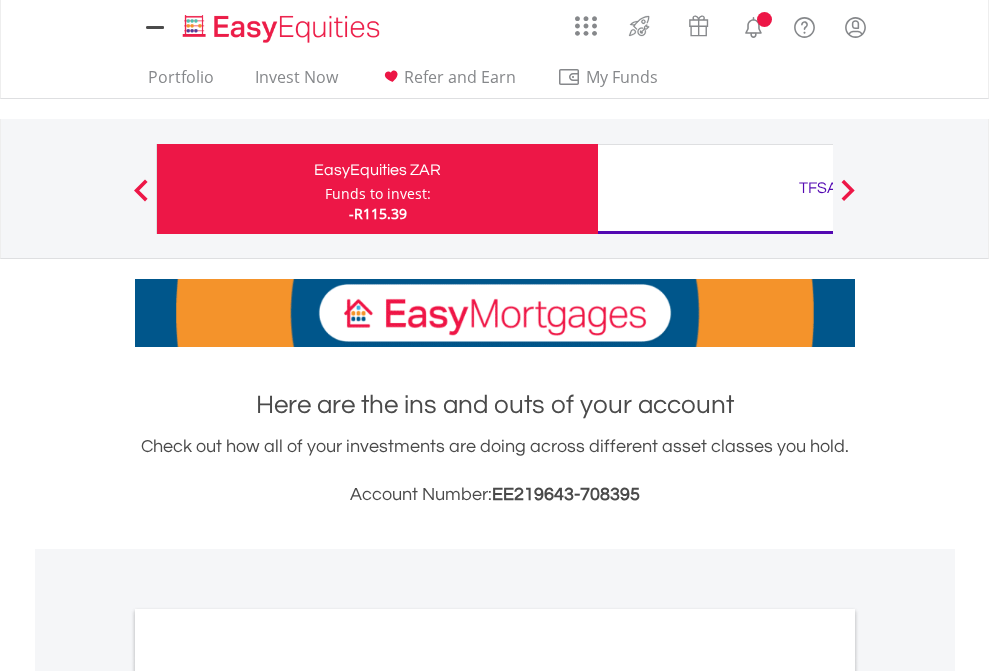 scroll, scrollTop: 0, scrollLeft: 0, axis: both 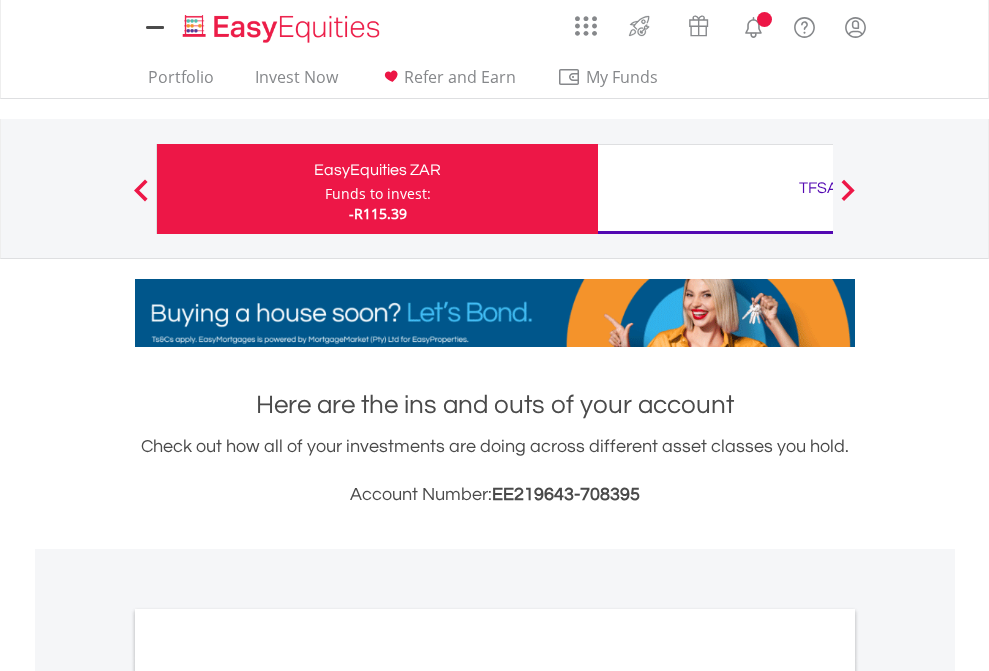 click on "All Holdings" at bounding box center [268, 1096] 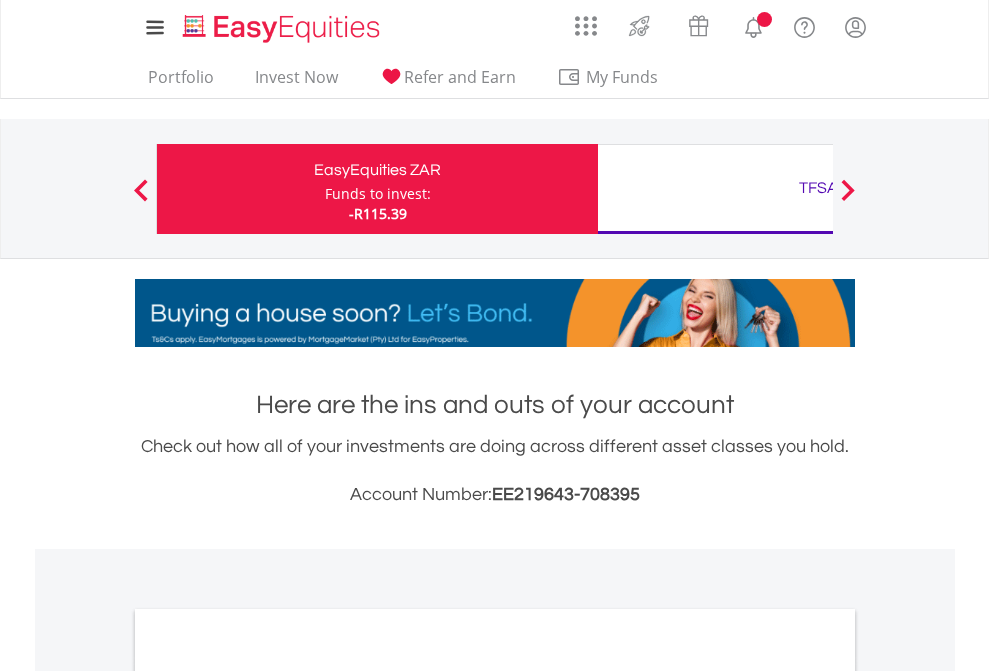 scroll, scrollTop: 1202, scrollLeft: 0, axis: vertical 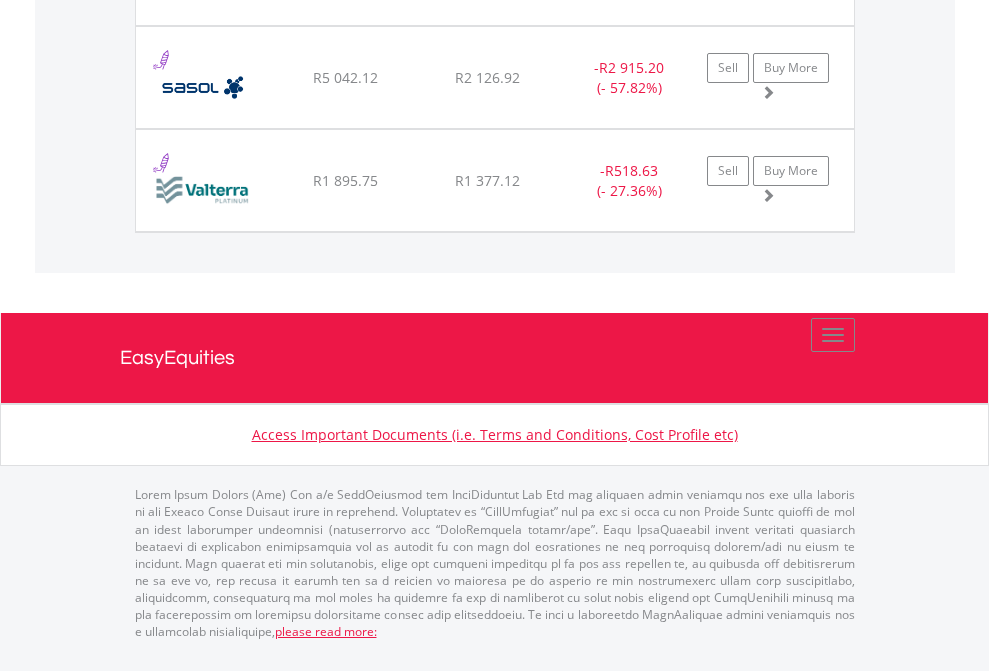 click on "TFSA" at bounding box center (818, -2037) 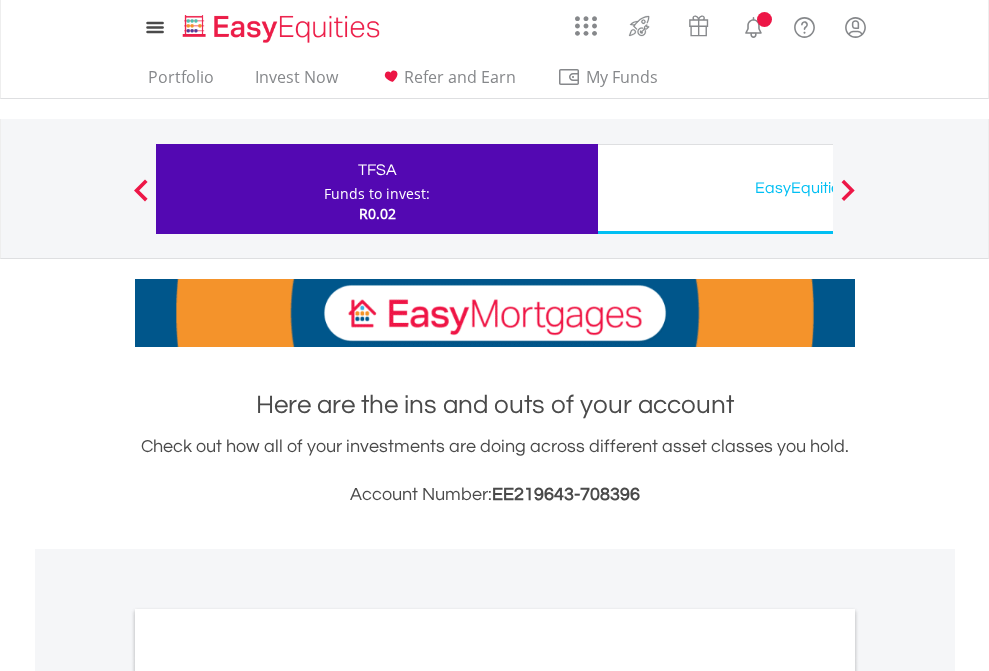 scroll, scrollTop: 1202, scrollLeft: 0, axis: vertical 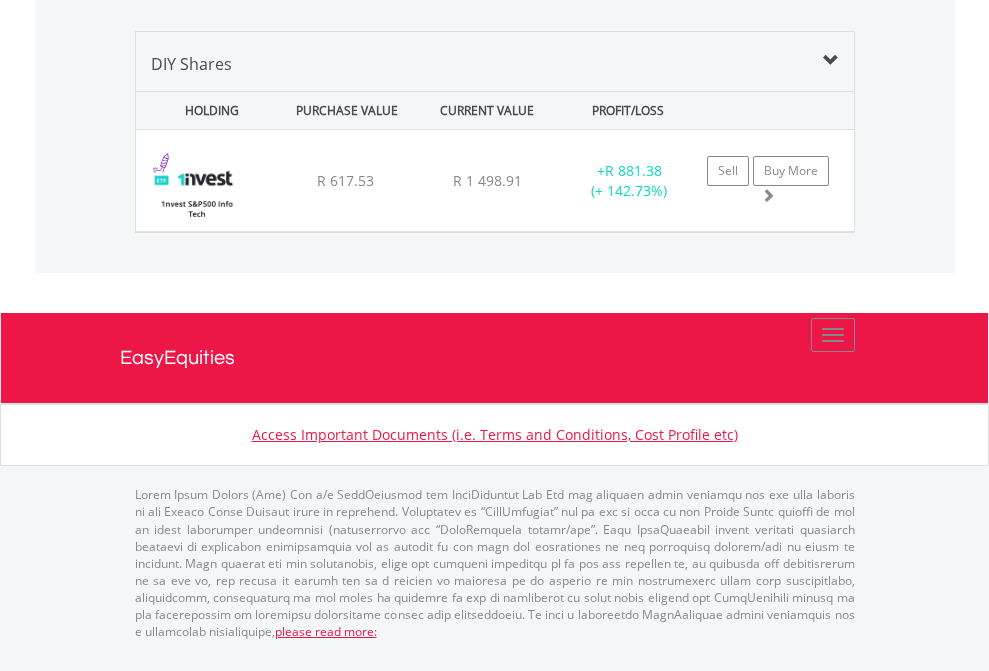 click on "EasyEquities USD" at bounding box center (818, -1339) 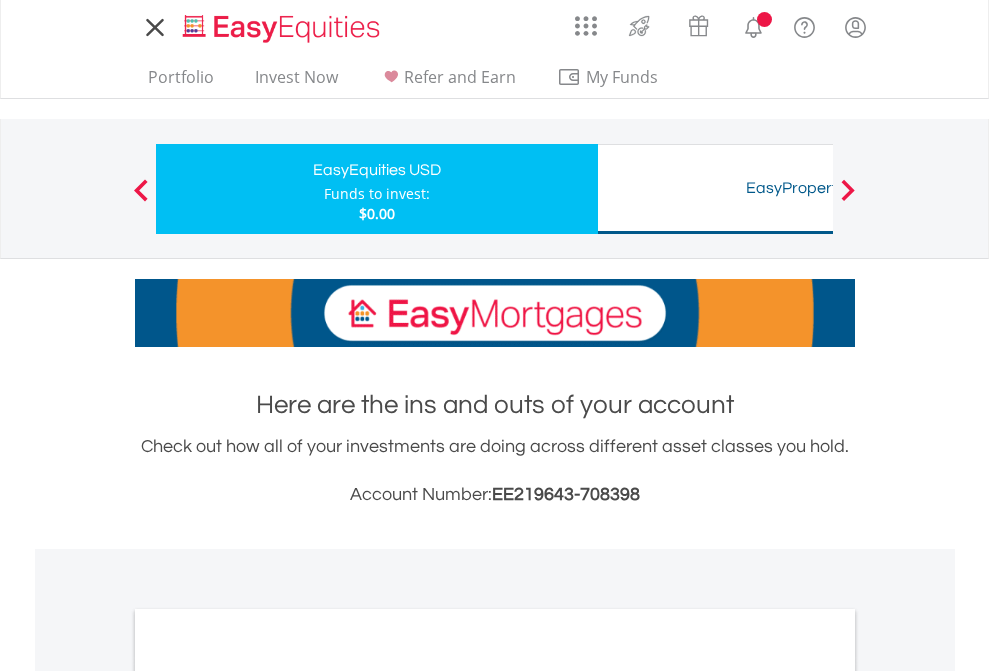 scroll, scrollTop: 0, scrollLeft: 0, axis: both 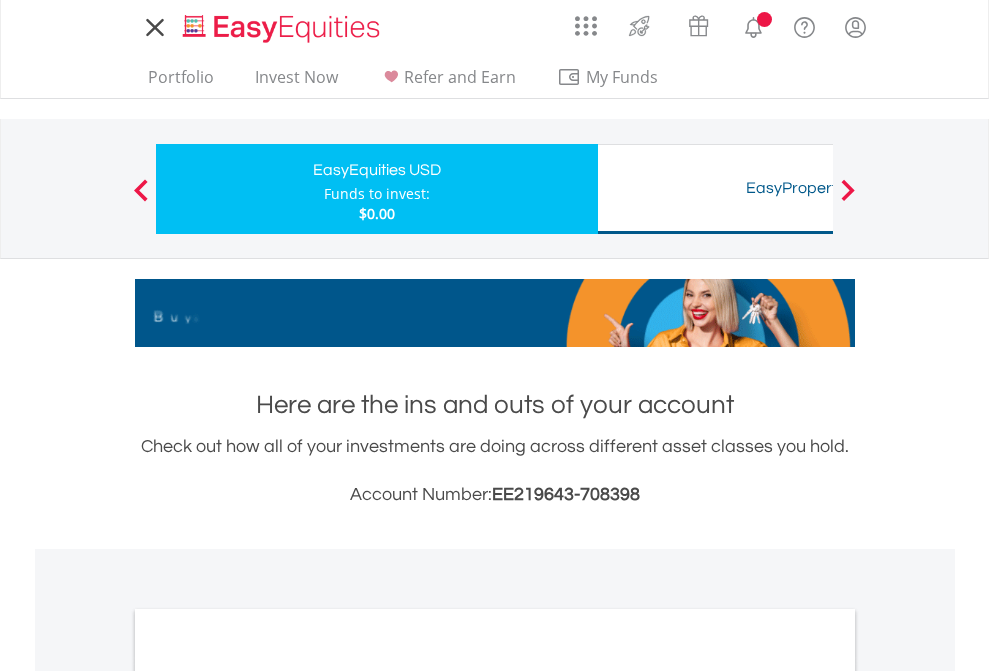click on "All Holdings" at bounding box center (268, 1096) 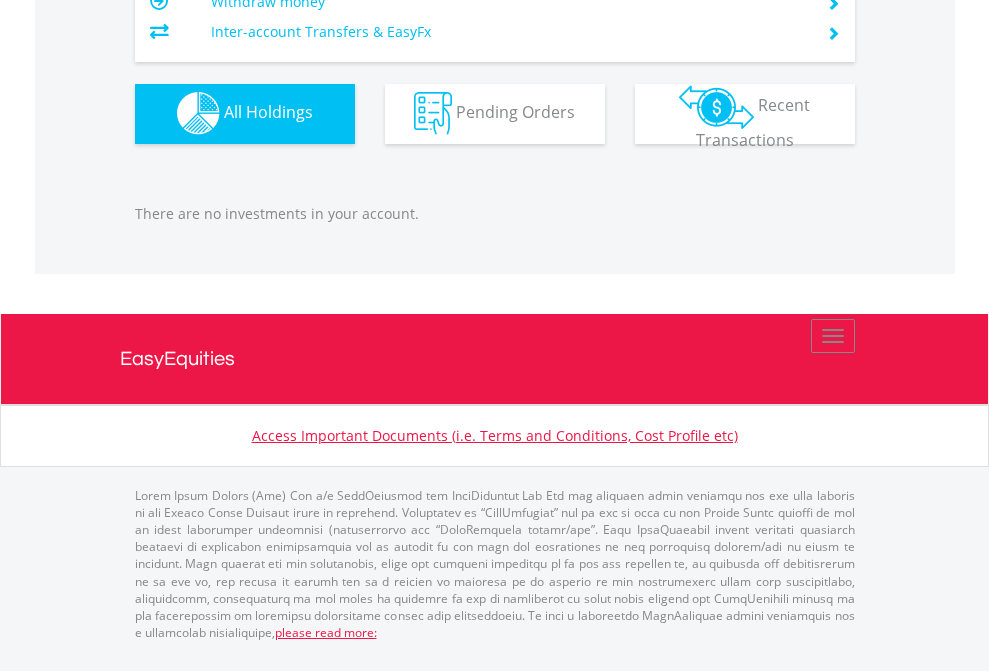 scroll, scrollTop: 1980, scrollLeft: 0, axis: vertical 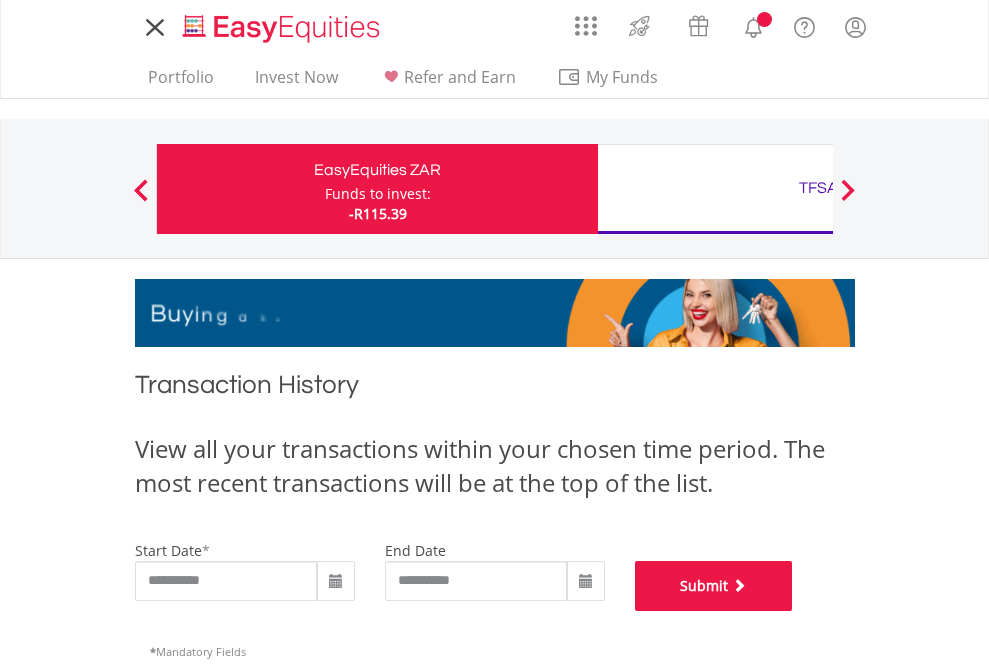 click on "Submit" at bounding box center (714, 586) 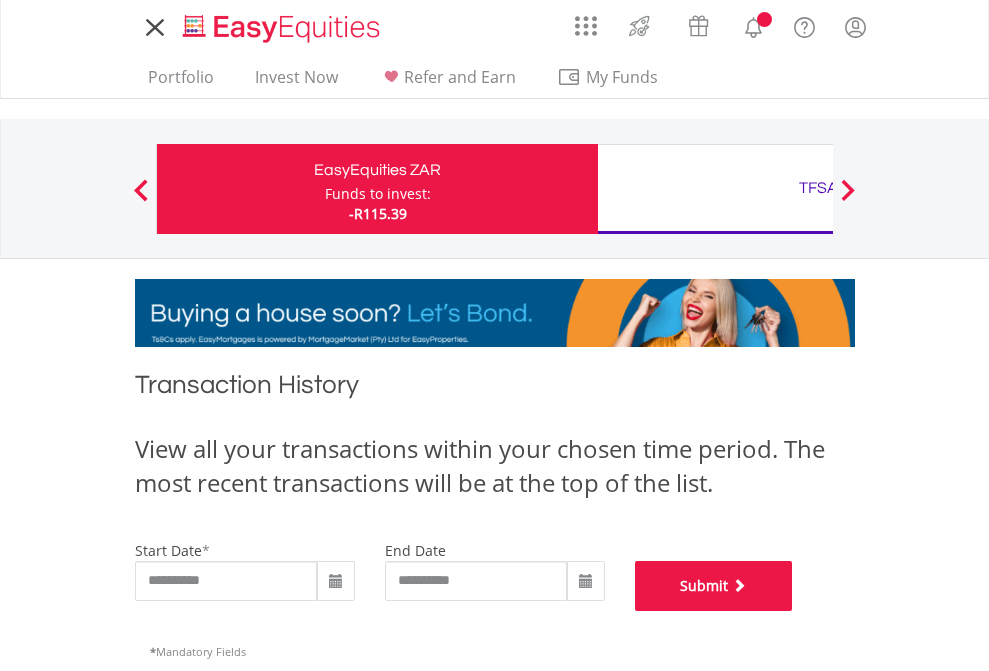 scroll, scrollTop: 811, scrollLeft: 0, axis: vertical 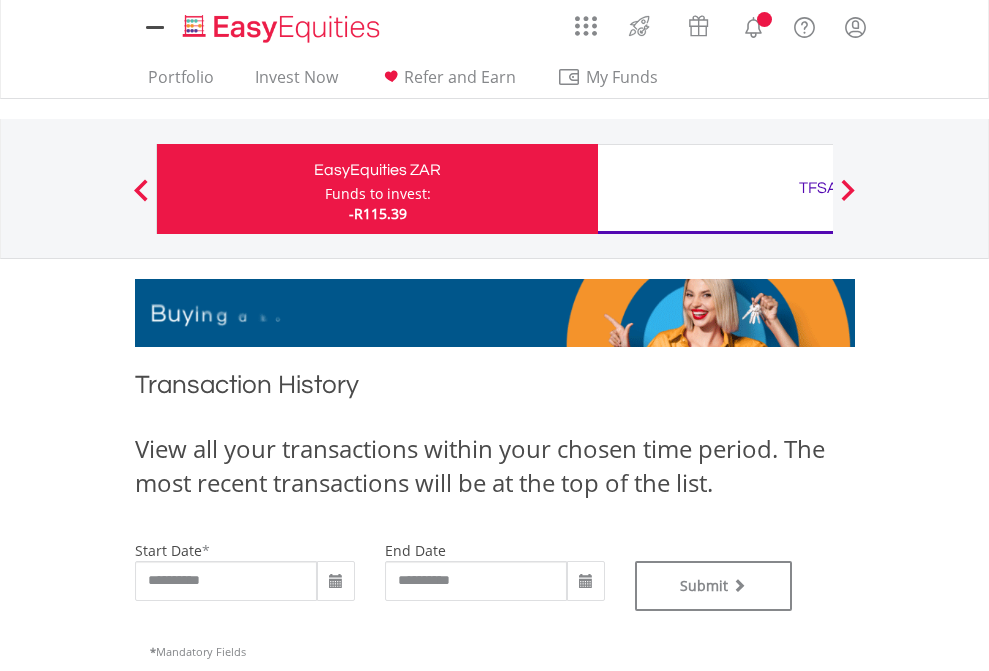 click on "TFSA" at bounding box center (818, 188) 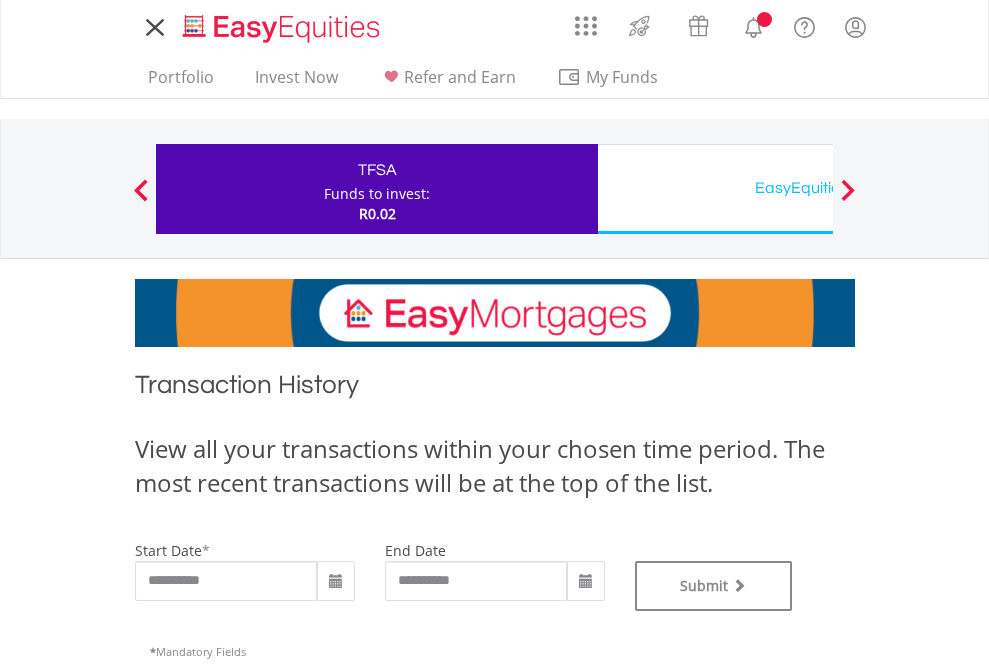 scroll, scrollTop: 0, scrollLeft: 0, axis: both 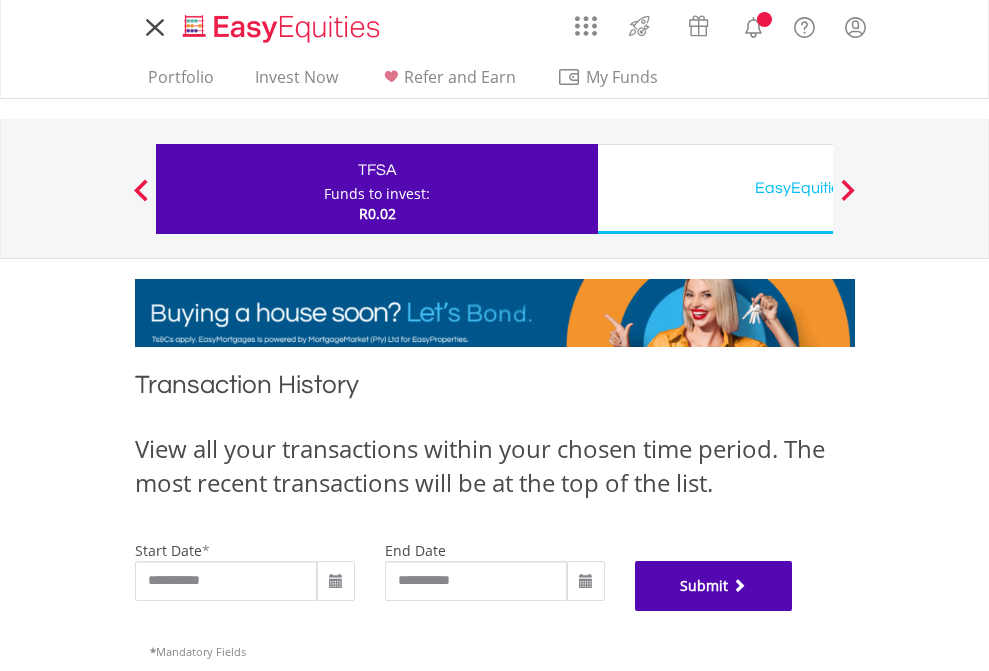 click on "Submit" at bounding box center (714, 586) 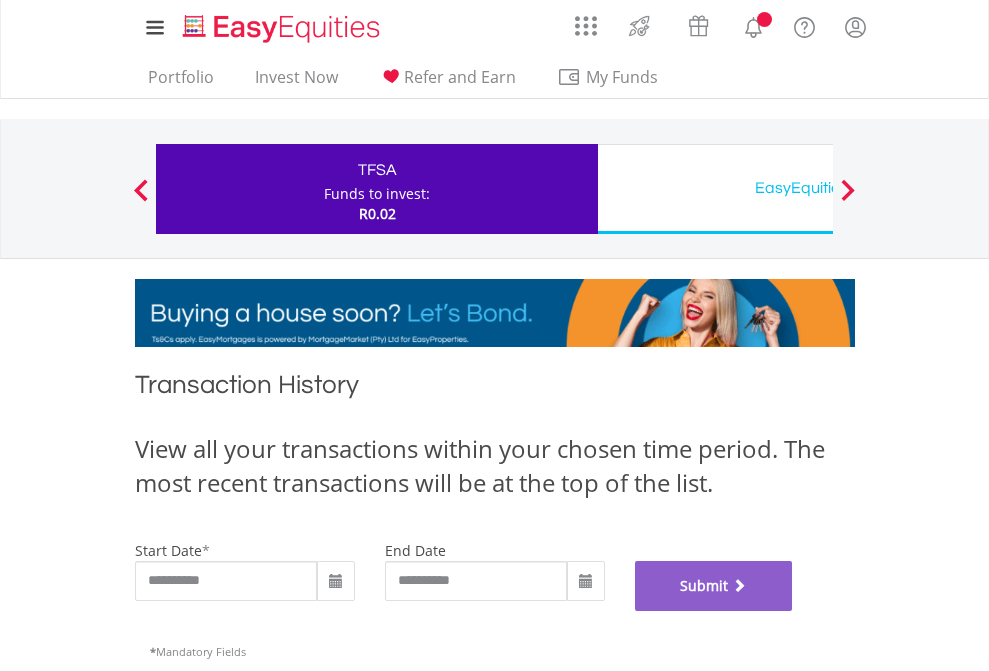 scroll, scrollTop: 811, scrollLeft: 0, axis: vertical 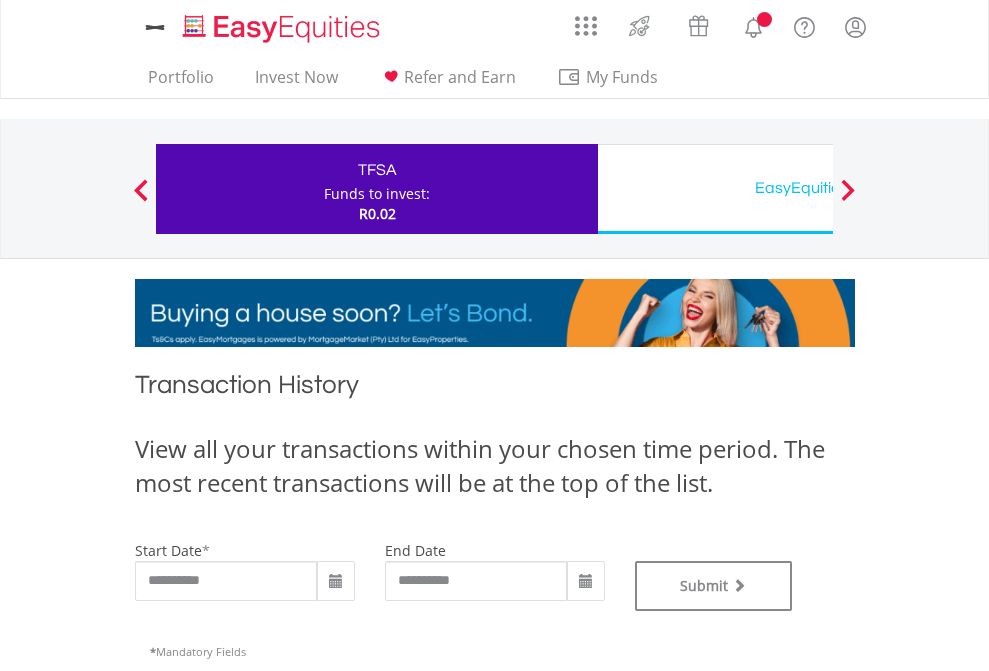click on "EasyEquities USD" at bounding box center (818, 188) 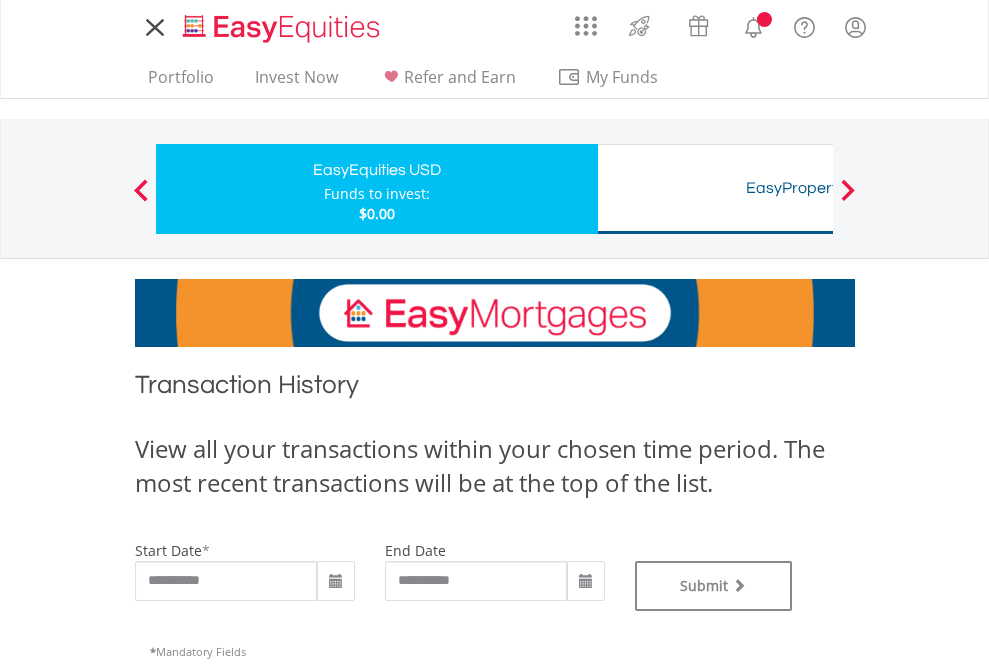 scroll, scrollTop: 0, scrollLeft: 0, axis: both 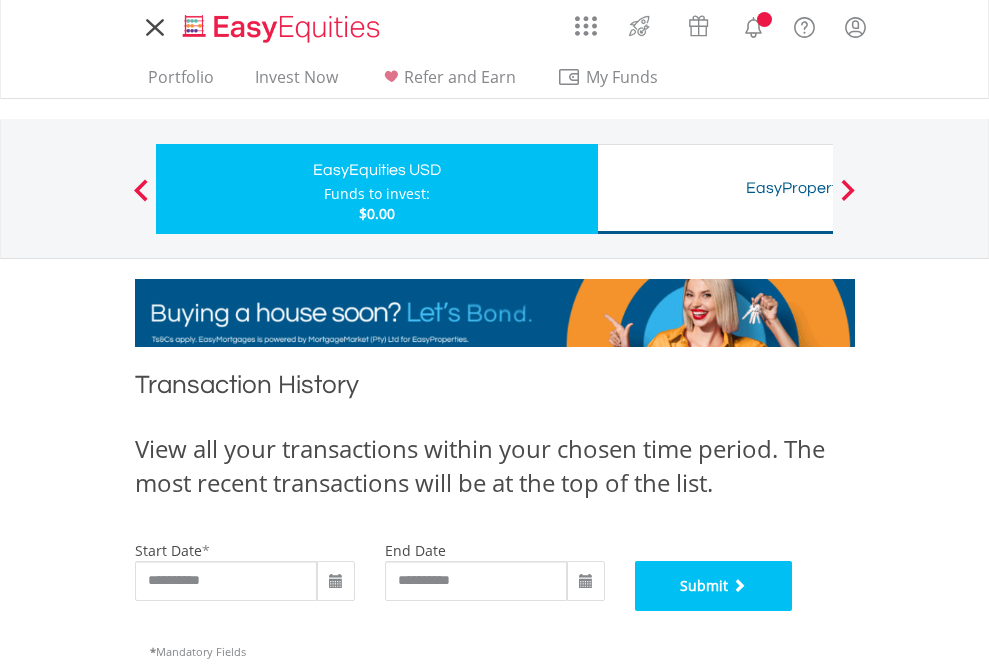 click on "Submit" at bounding box center [714, 586] 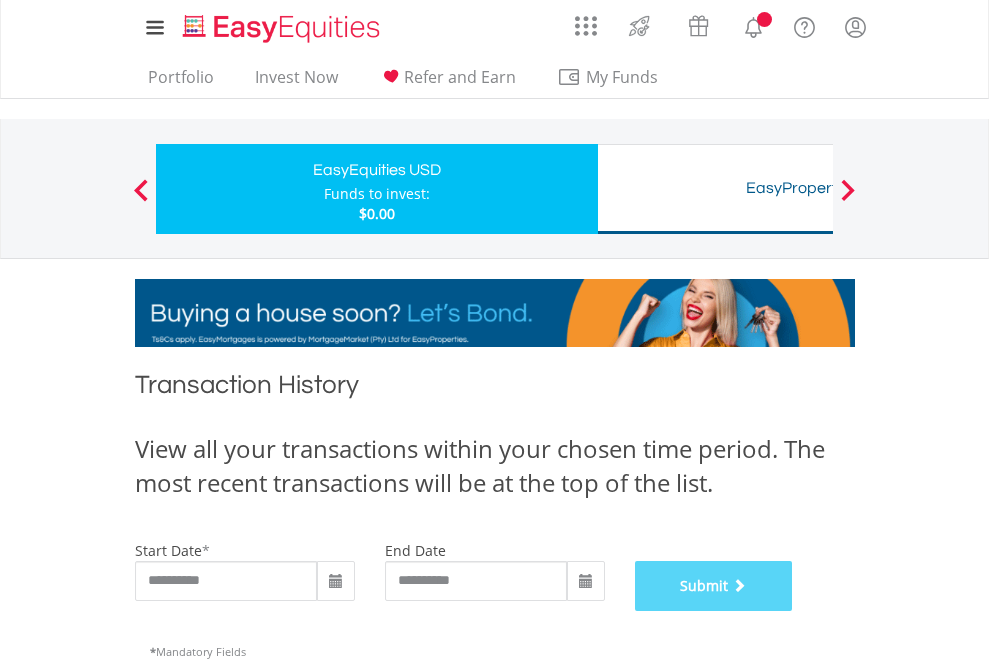 scroll, scrollTop: 811, scrollLeft: 0, axis: vertical 